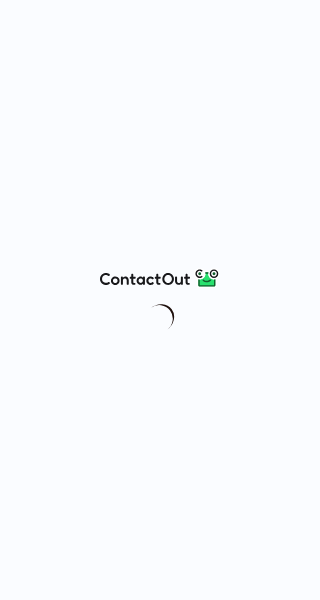 scroll, scrollTop: 0, scrollLeft: 0, axis: both 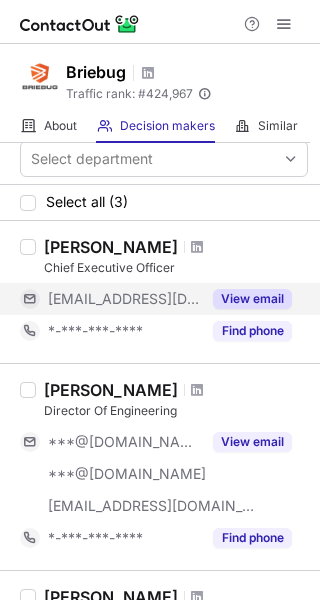 click on "View email" at bounding box center [246, 299] 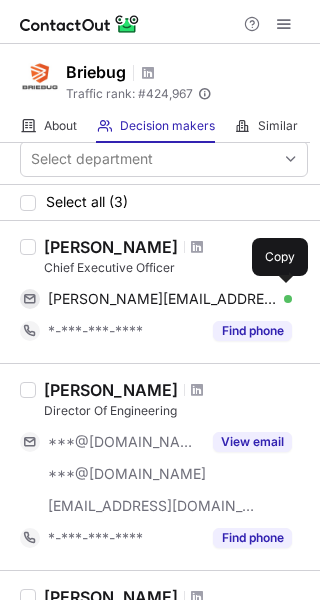 click on "jesse@briebug.com Verified" at bounding box center [170, 299] 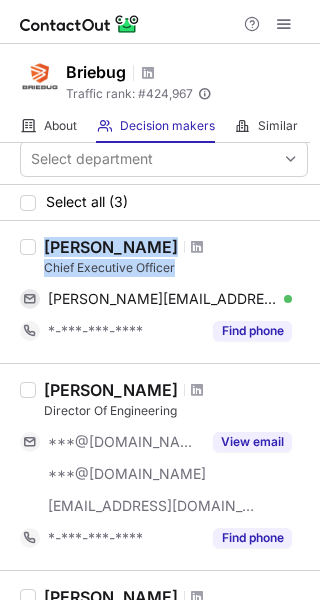 drag, startPoint x: 187, startPoint y: 273, endPoint x: 43, endPoint y: 245, distance: 146.69696 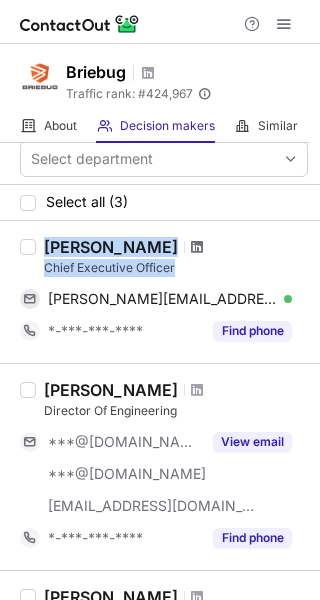 click at bounding box center [197, 247] 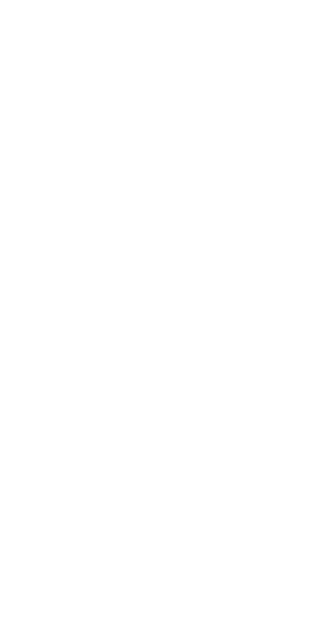 scroll, scrollTop: 0, scrollLeft: 0, axis: both 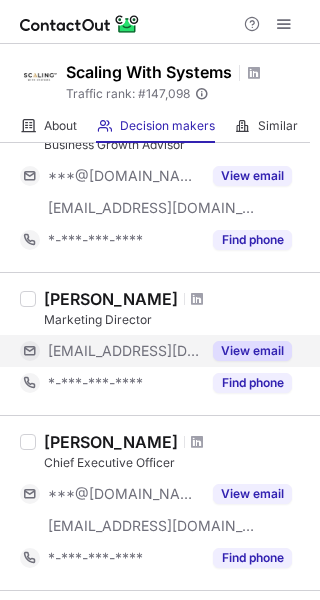 click on "View email" at bounding box center [252, 351] 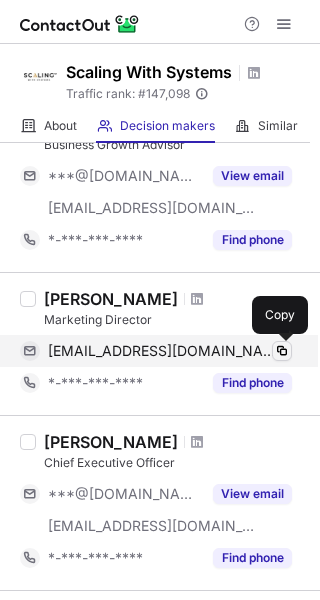 click at bounding box center (282, 351) 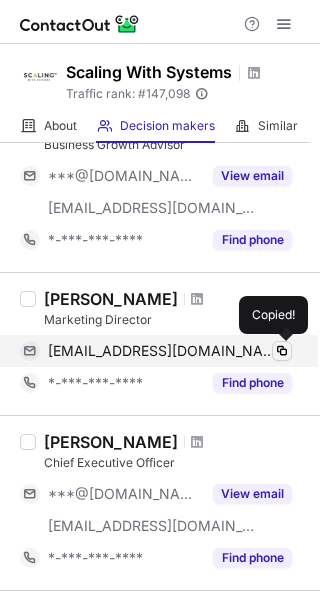 type 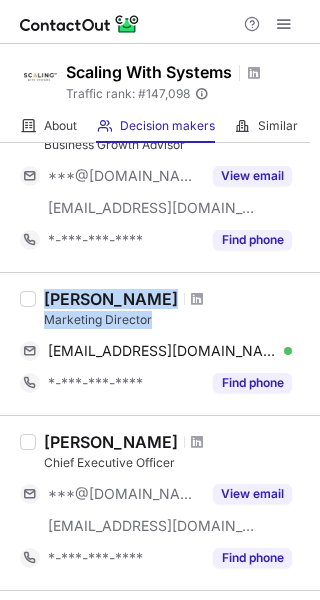 drag, startPoint x: 156, startPoint y: 313, endPoint x: 43, endPoint y: 296, distance: 114.27161 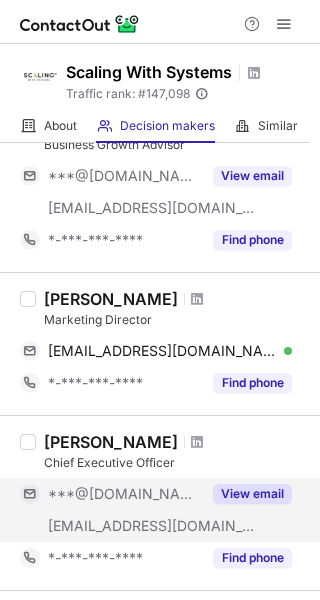 click on "***@scalingwithsystems.com" at bounding box center [110, 526] 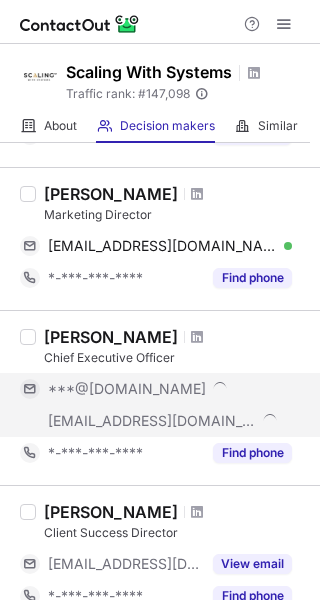 scroll, scrollTop: 725, scrollLeft: 0, axis: vertical 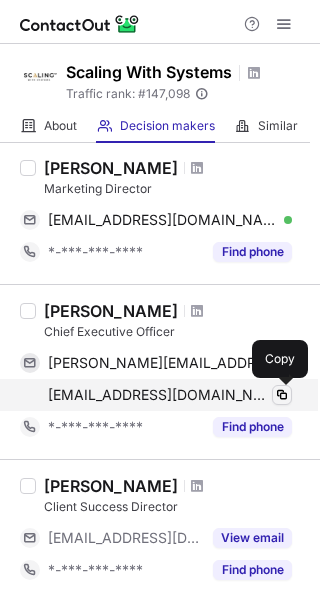 click at bounding box center (282, 395) 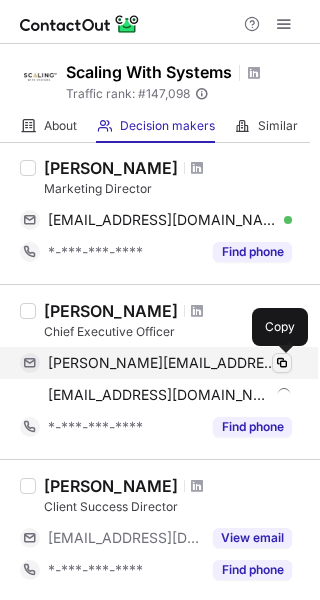 click at bounding box center [282, 363] 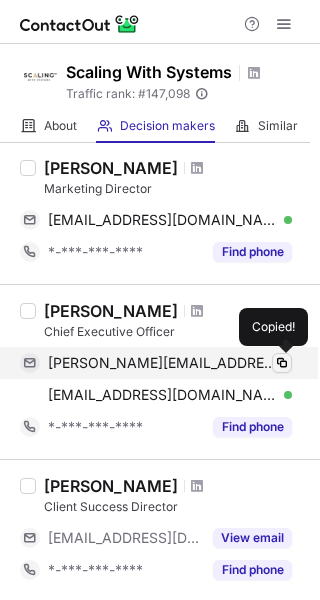 type 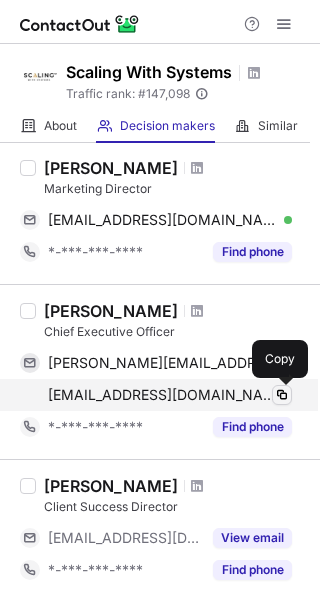 type 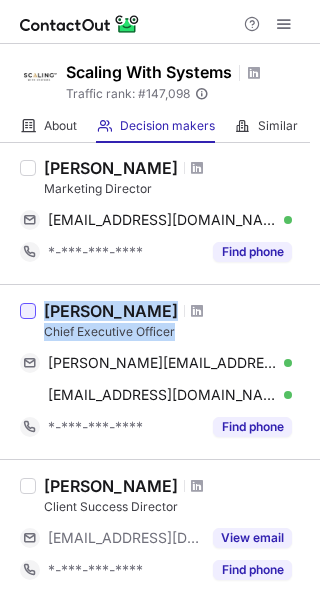 drag, startPoint x: 176, startPoint y: 329, endPoint x: 34, endPoint y: 306, distance: 143.85062 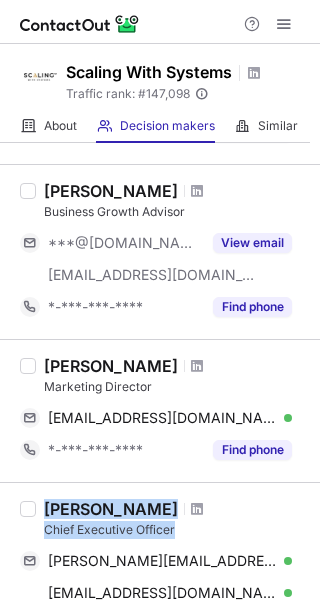 scroll, scrollTop: 467, scrollLeft: 0, axis: vertical 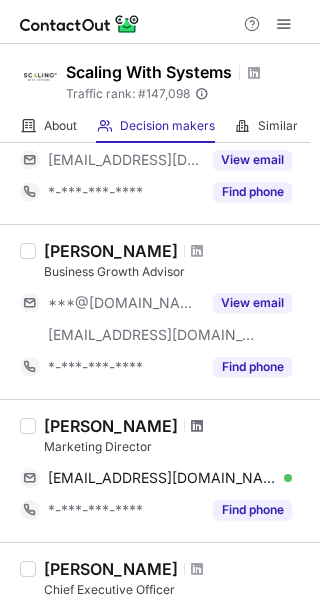 click at bounding box center [197, 426] 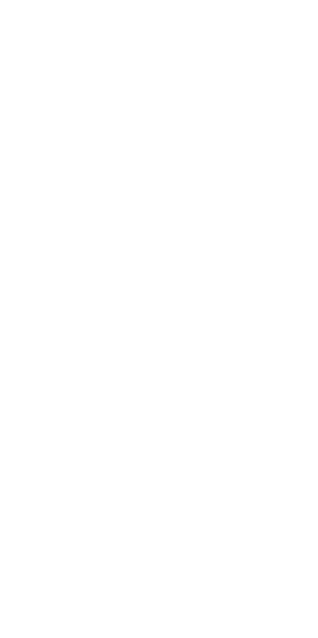 scroll, scrollTop: 0, scrollLeft: 0, axis: both 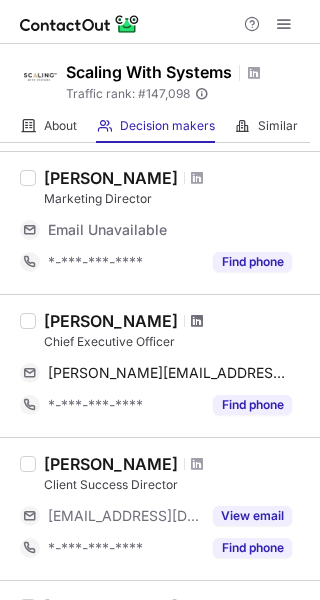 click at bounding box center (197, 321) 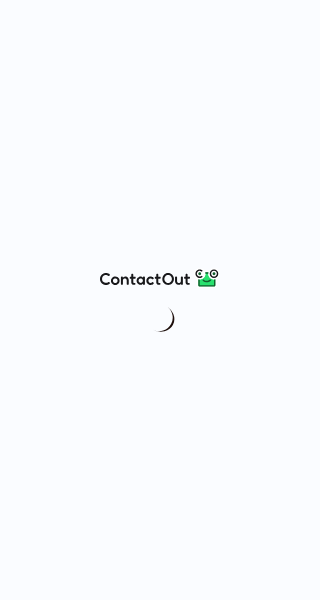 scroll, scrollTop: 0, scrollLeft: 0, axis: both 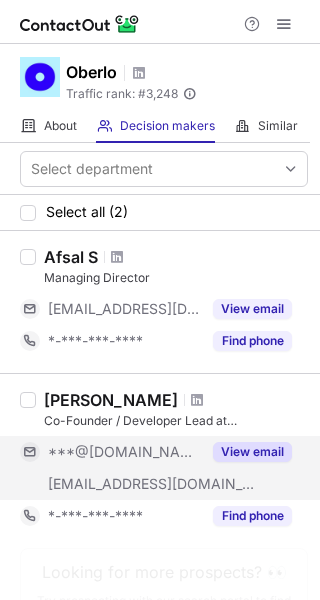 click on "View email" at bounding box center (252, 452) 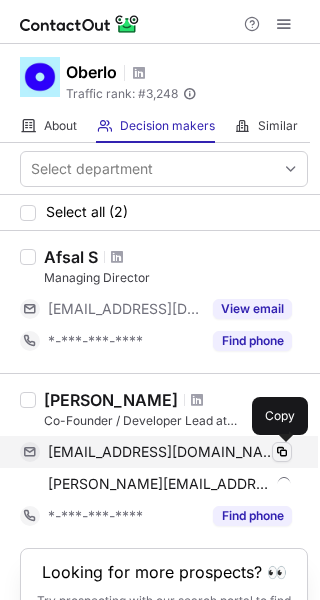 click at bounding box center [282, 452] 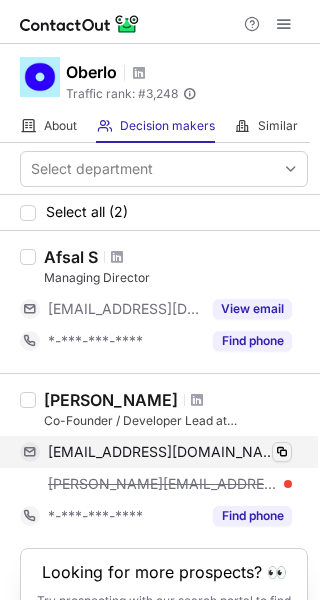 type 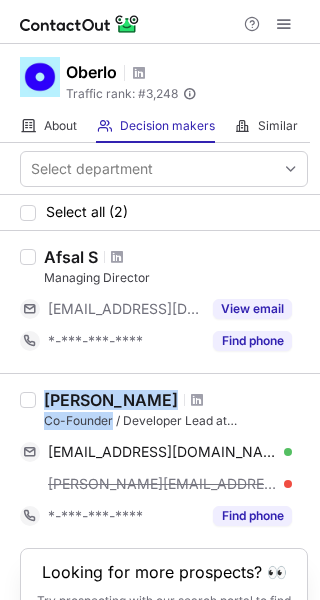 drag, startPoint x: 113, startPoint y: 421, endPoint x: 50, endPoint y: 395, distance: 68.154236 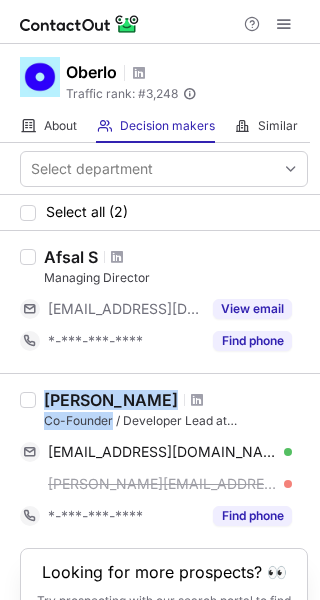 copy on "[PERSON_NAME] Co-Founder" 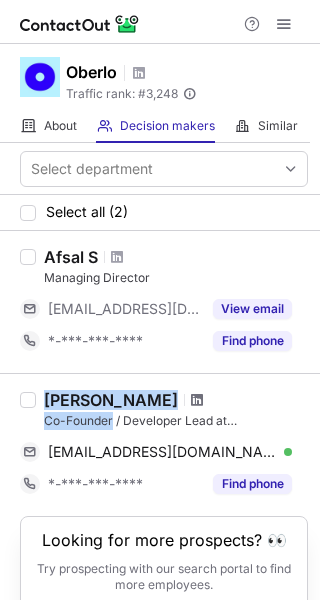 click at bounding box center (197, 400) 